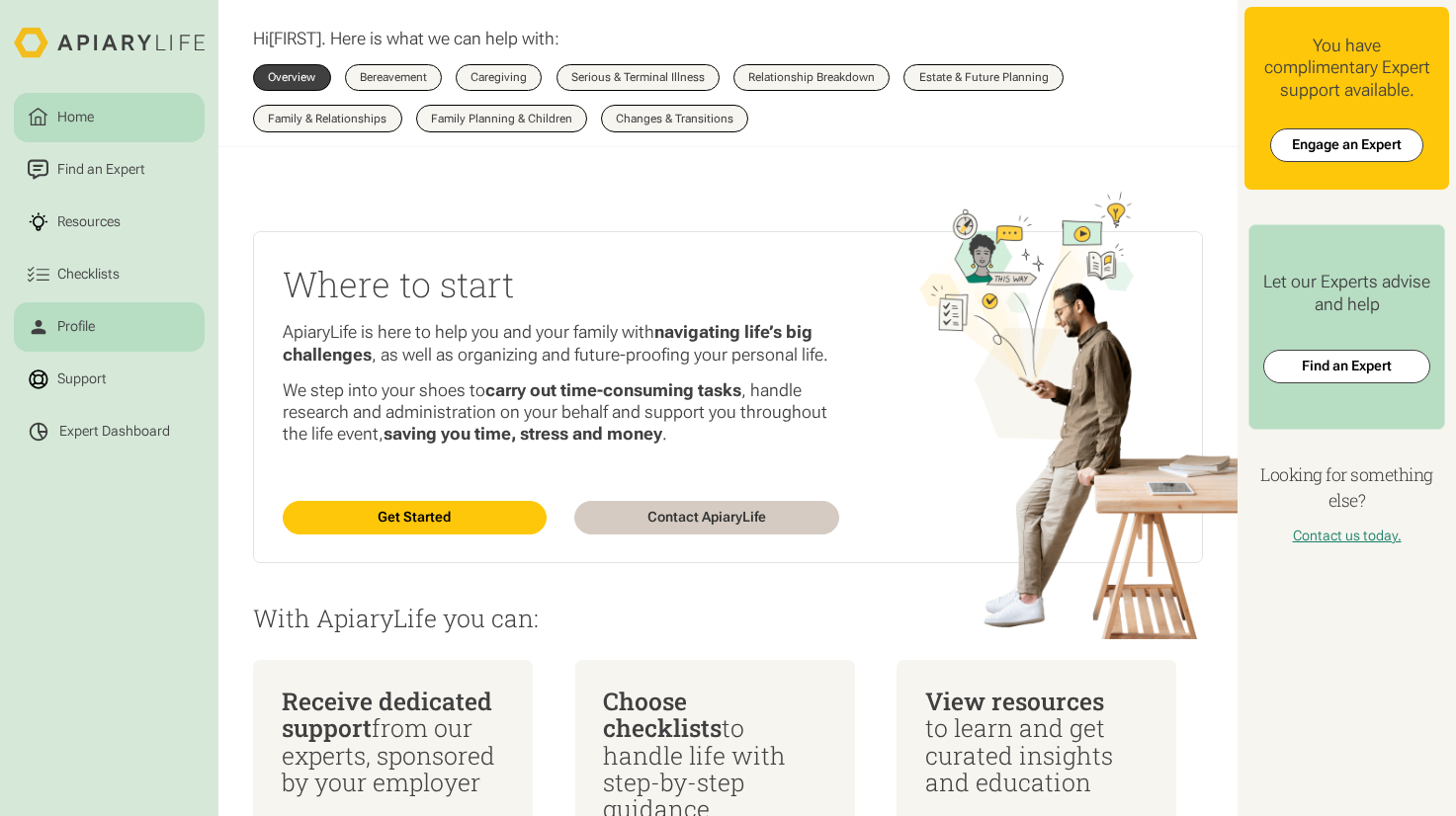 scroll, scrollTop: 0, scrollLeft: 0, axis: both 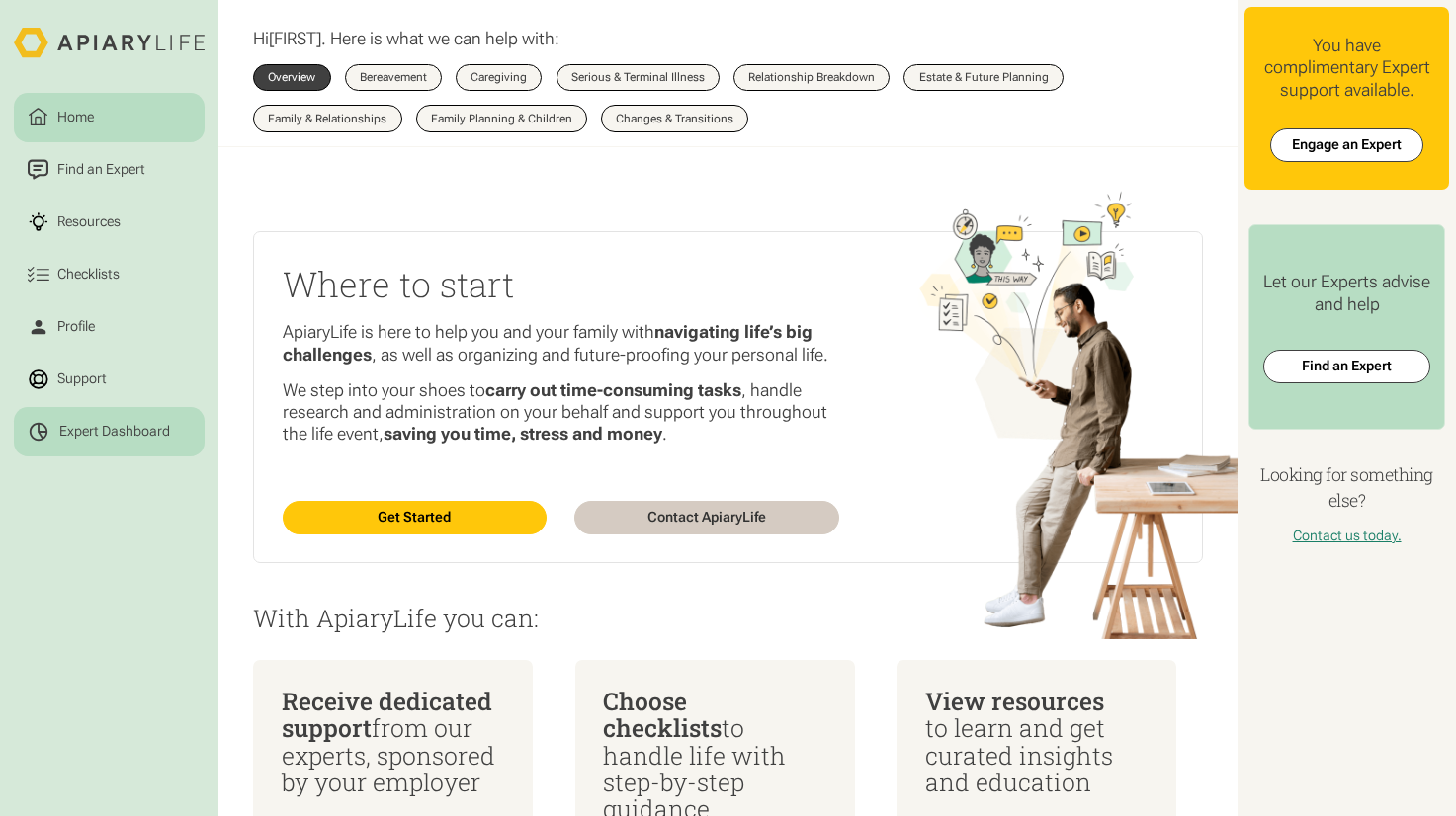 click on "Expert Dashboard" at bounding box center [115, 432] 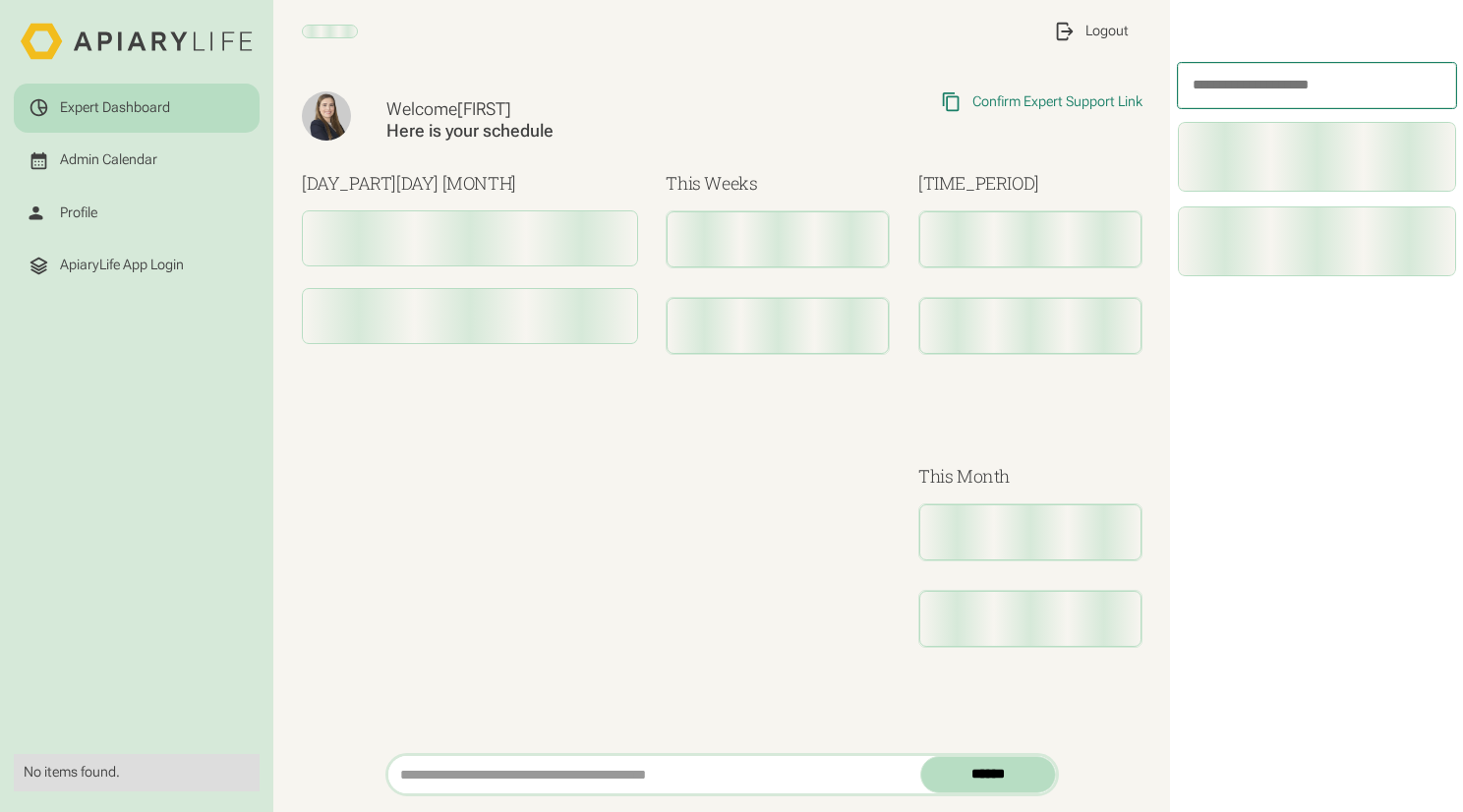 scroll, scrollTop: 0, scrollLeft: 0, axis: both 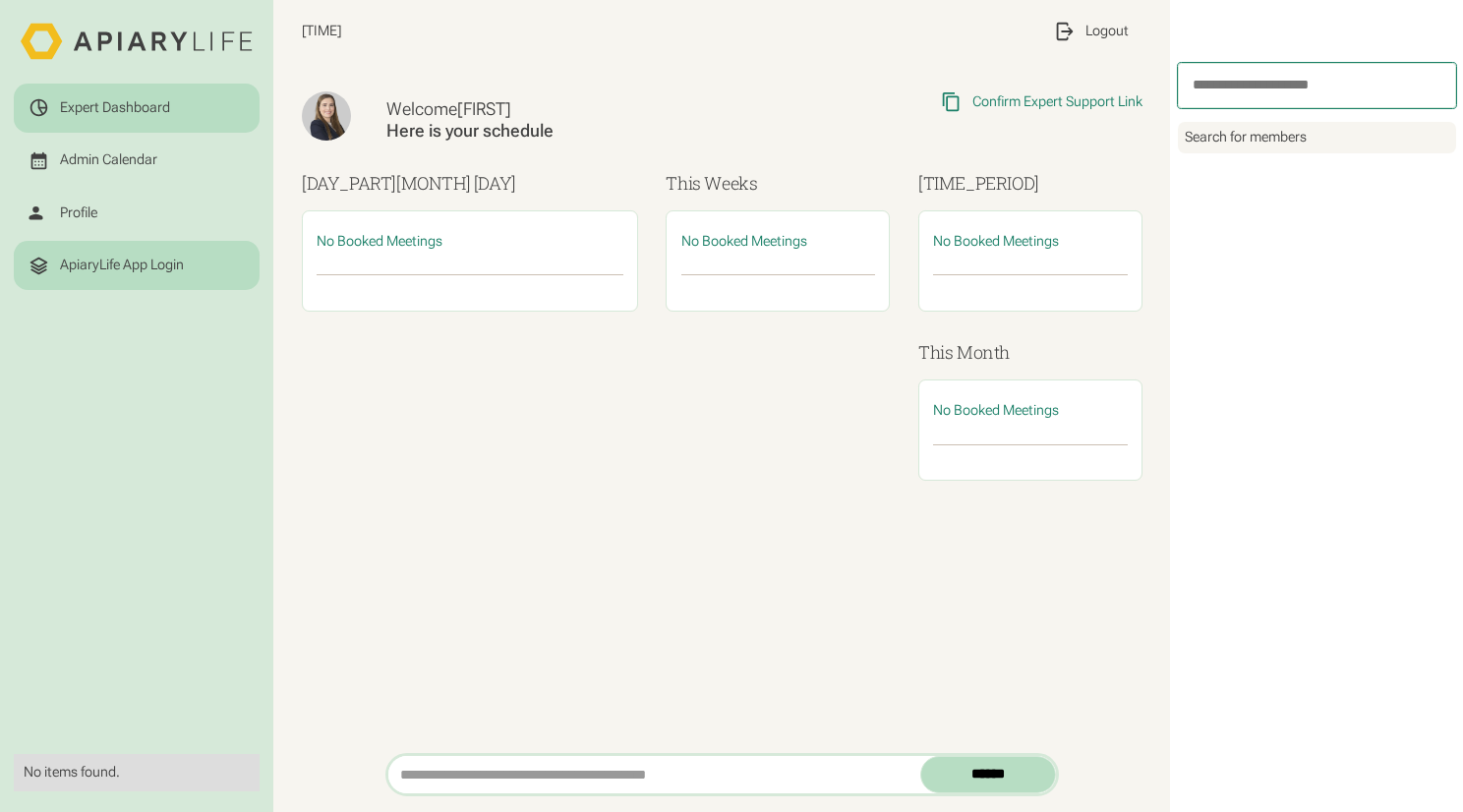 click on "ApiaryLife App Login" at bounding box center [122, 265] 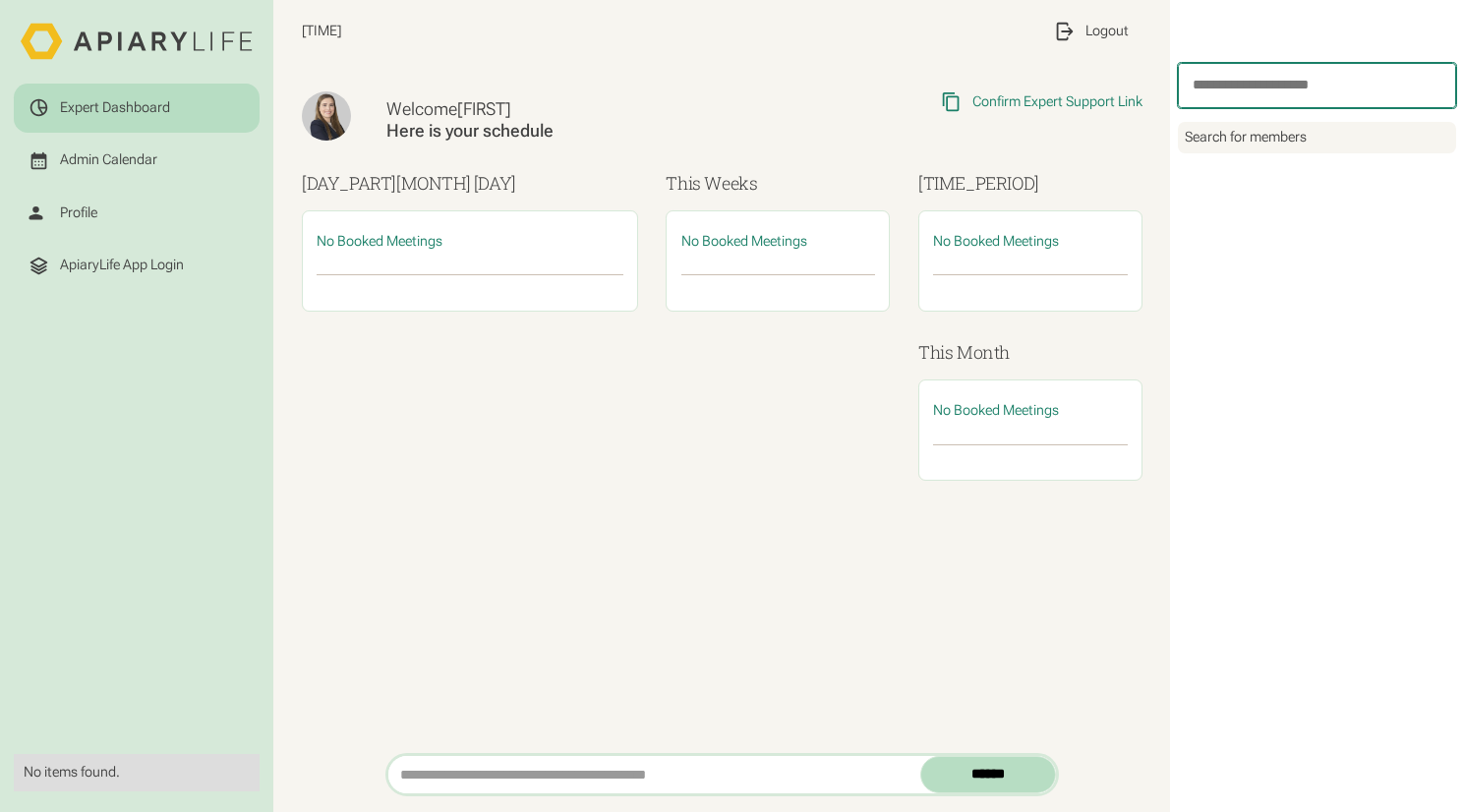 click at bounding box center (1317, 86) 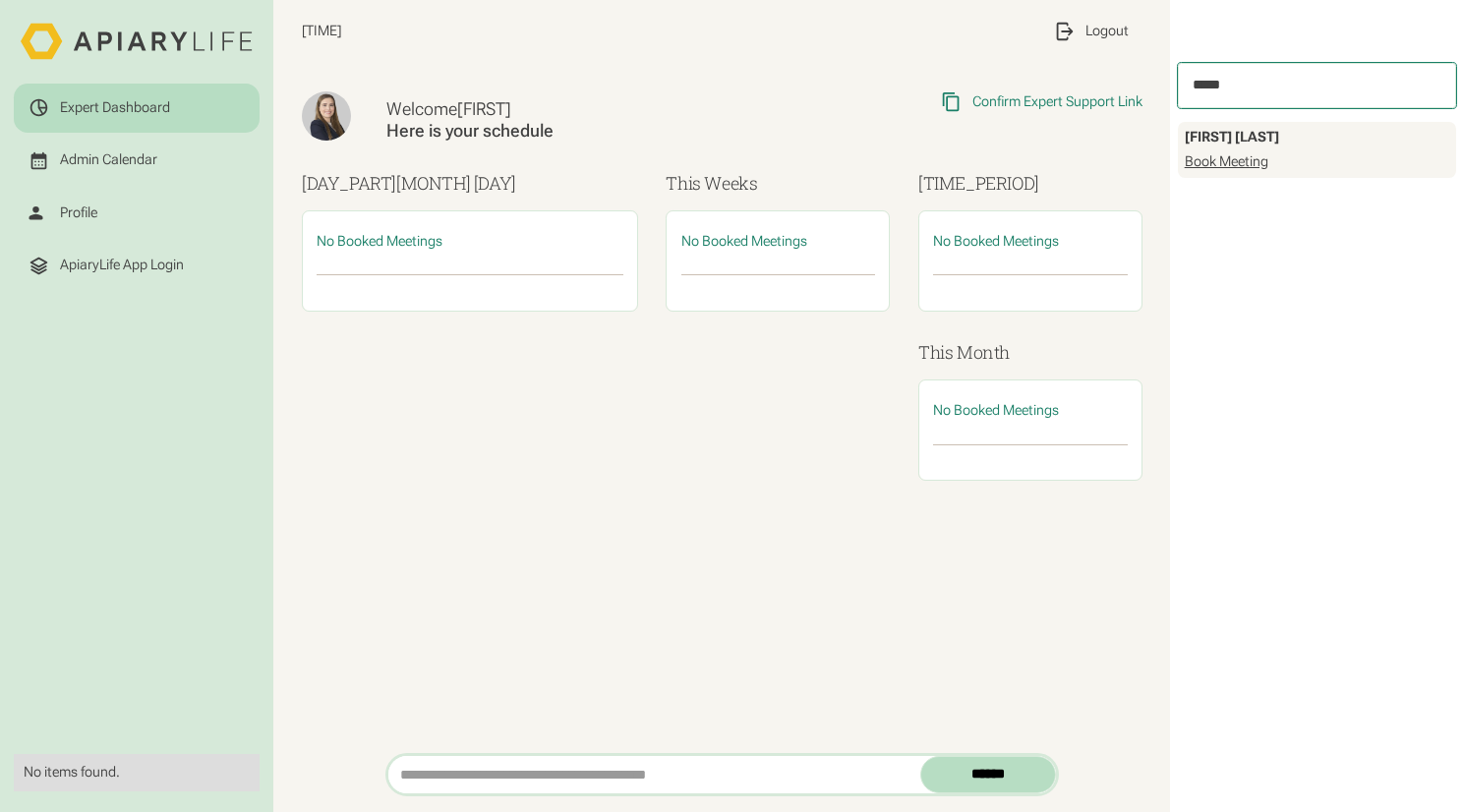 type on "*****" 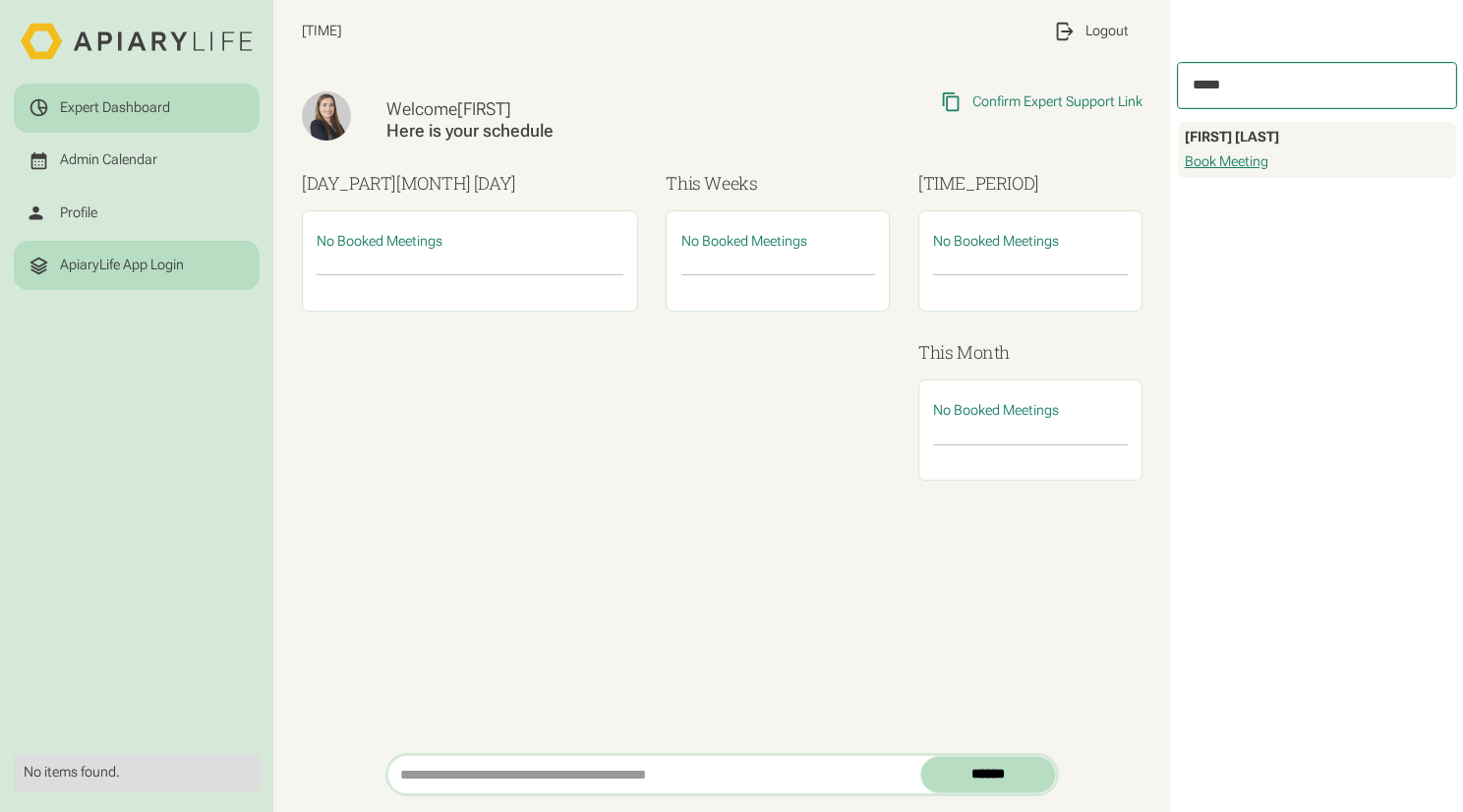 click on "ApiaryLife App Login" at bounding box center [137, 265] 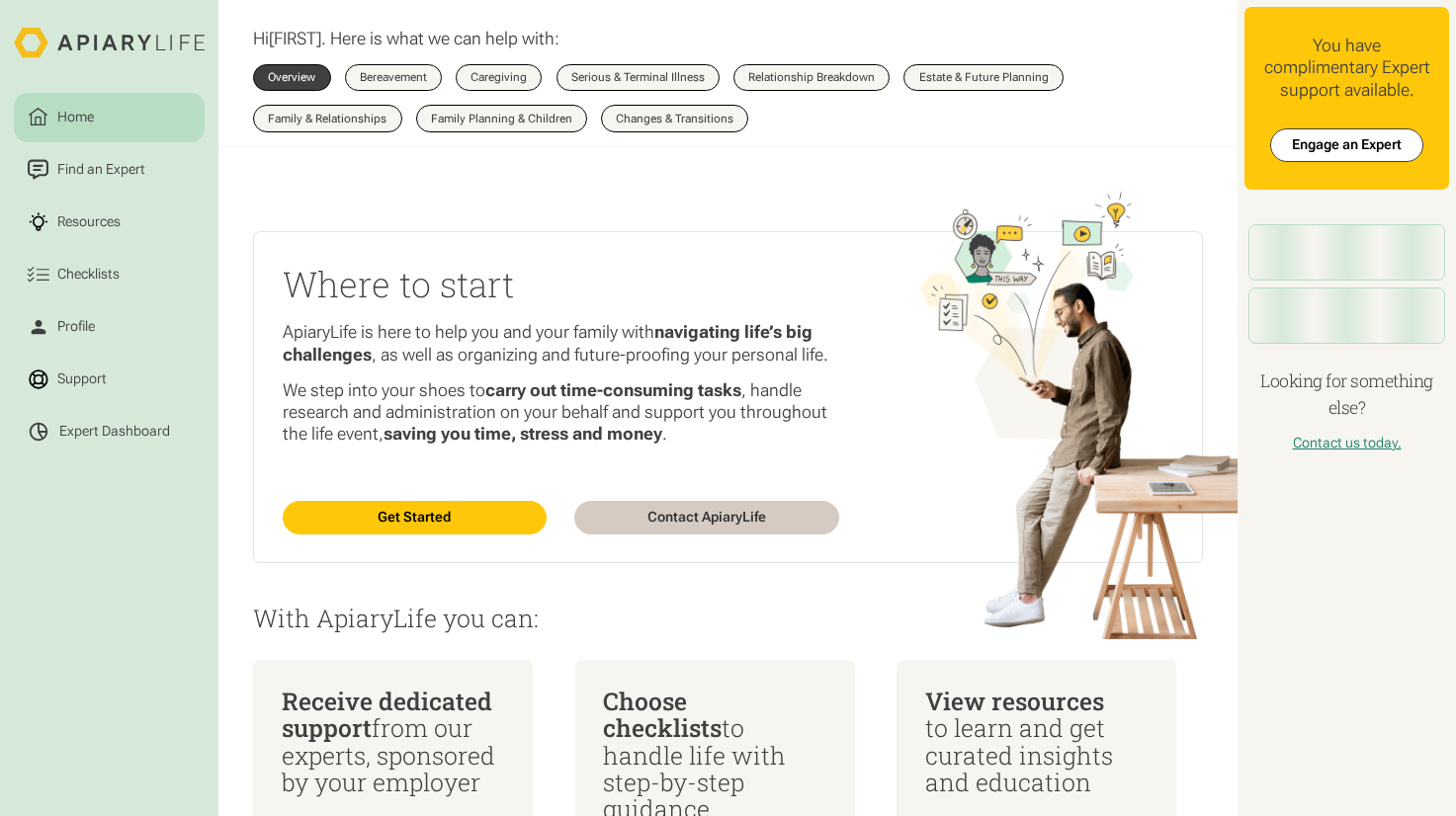 scroll, scrollTop: 0, scrollLeft: 0, axis: both 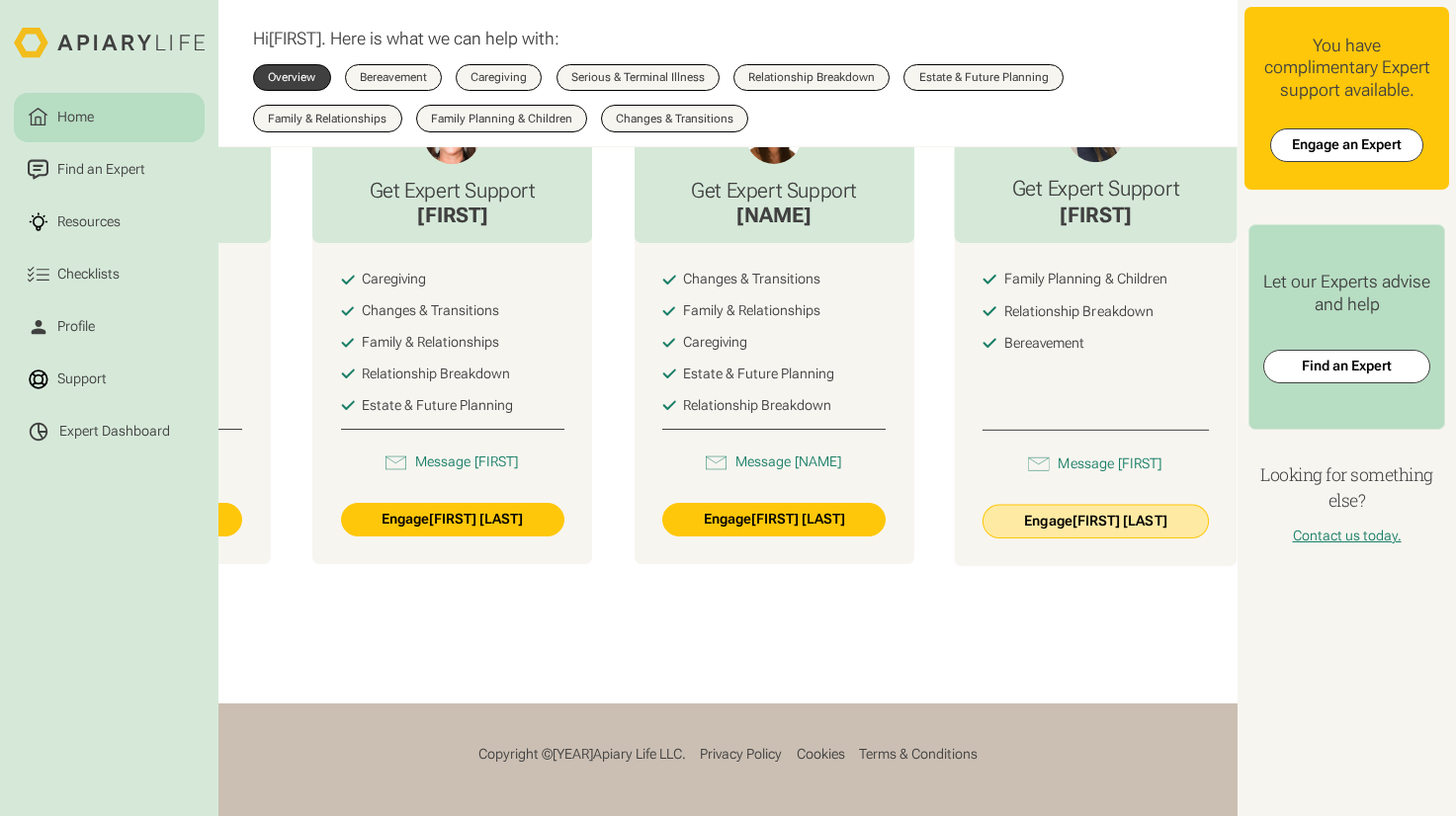 click on "Engage  Sara Knee" at bounding box center [1095, 521] 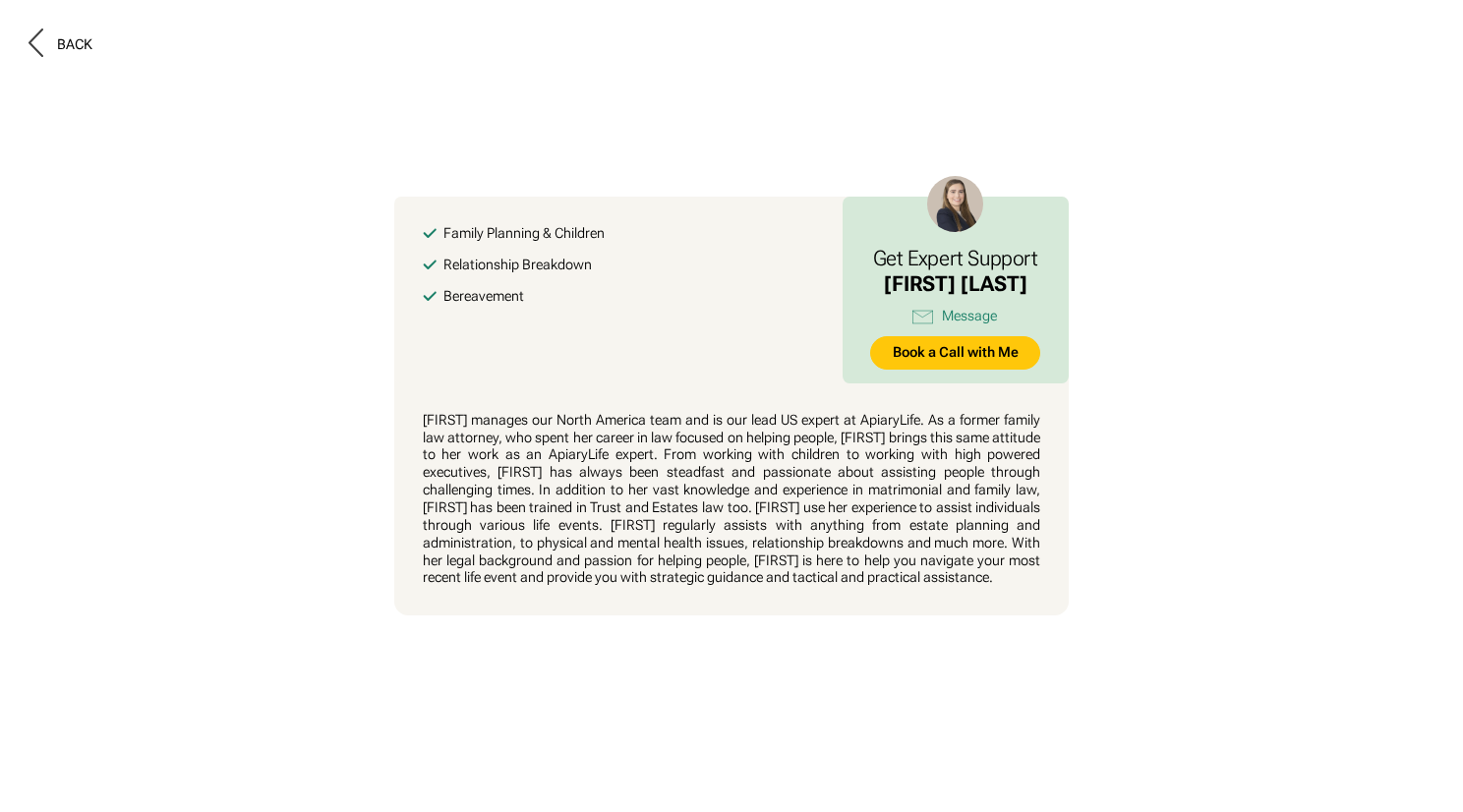 scroll, scrollTop: 0, scrollLeft: 0, axis: both 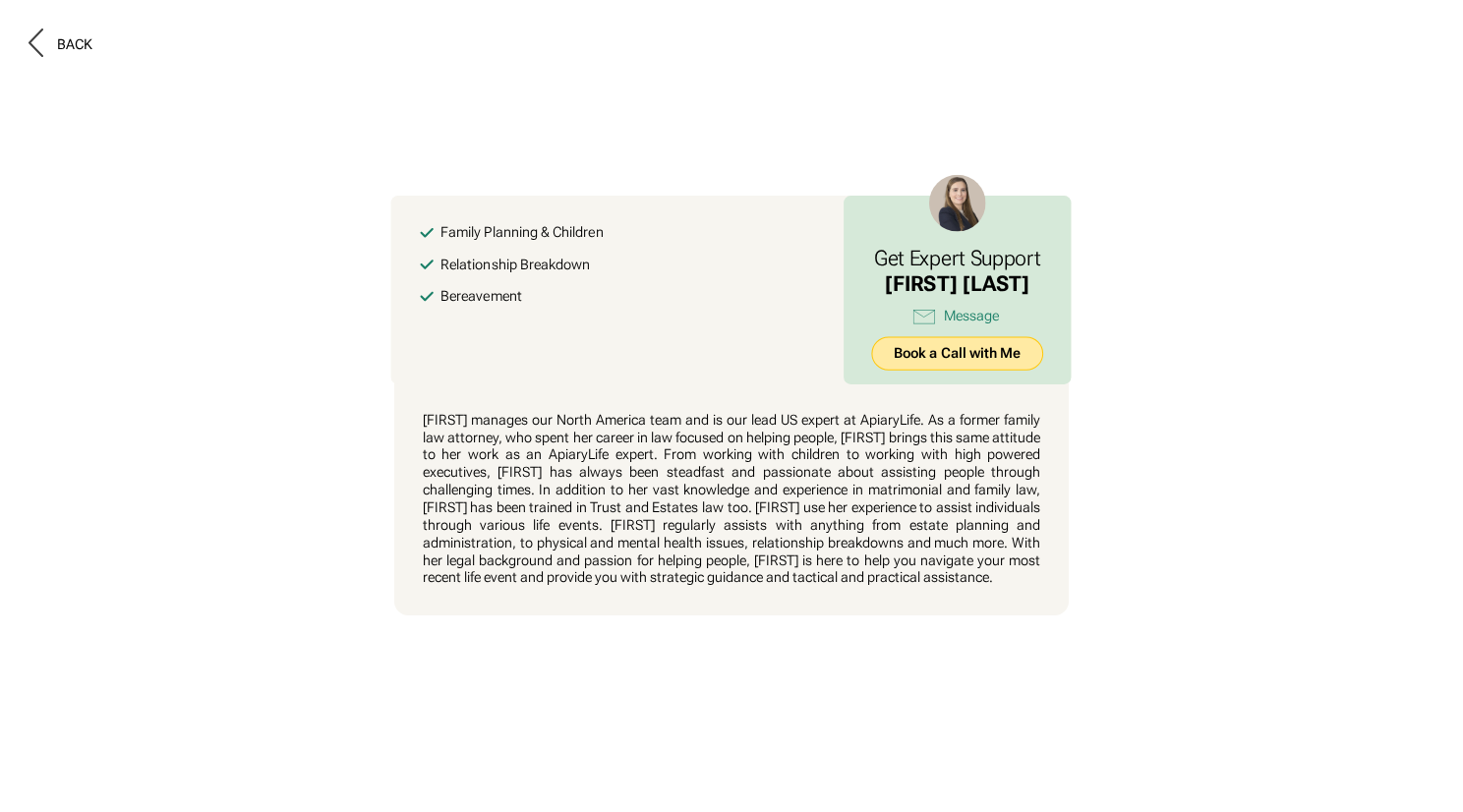 click on "Book a Call with Me" at bounding box center [958, 353] 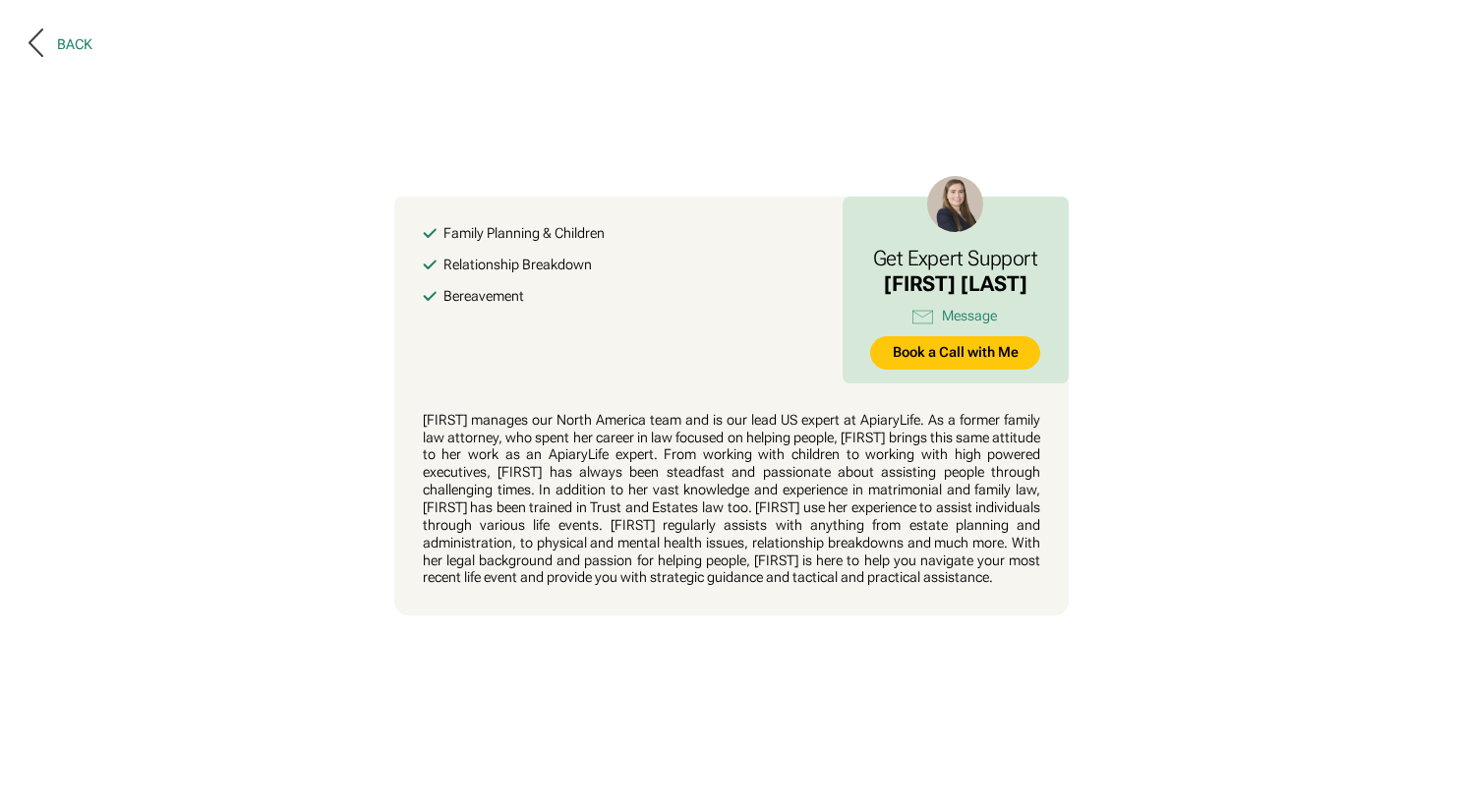 click on "Back" at bounding box center (75, 45) 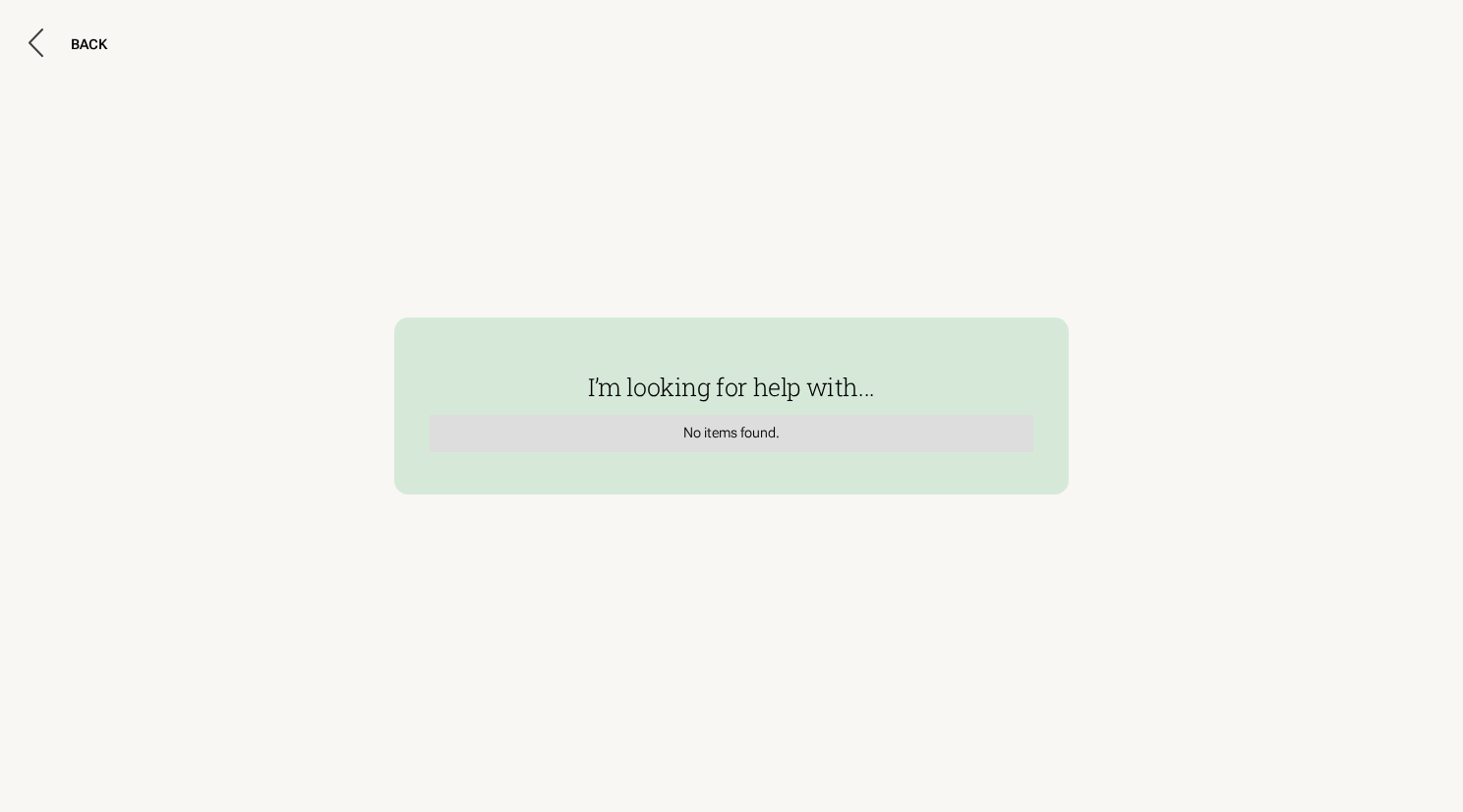 scroll, scrollTop: 0, scrollLeft: 0, axis: both 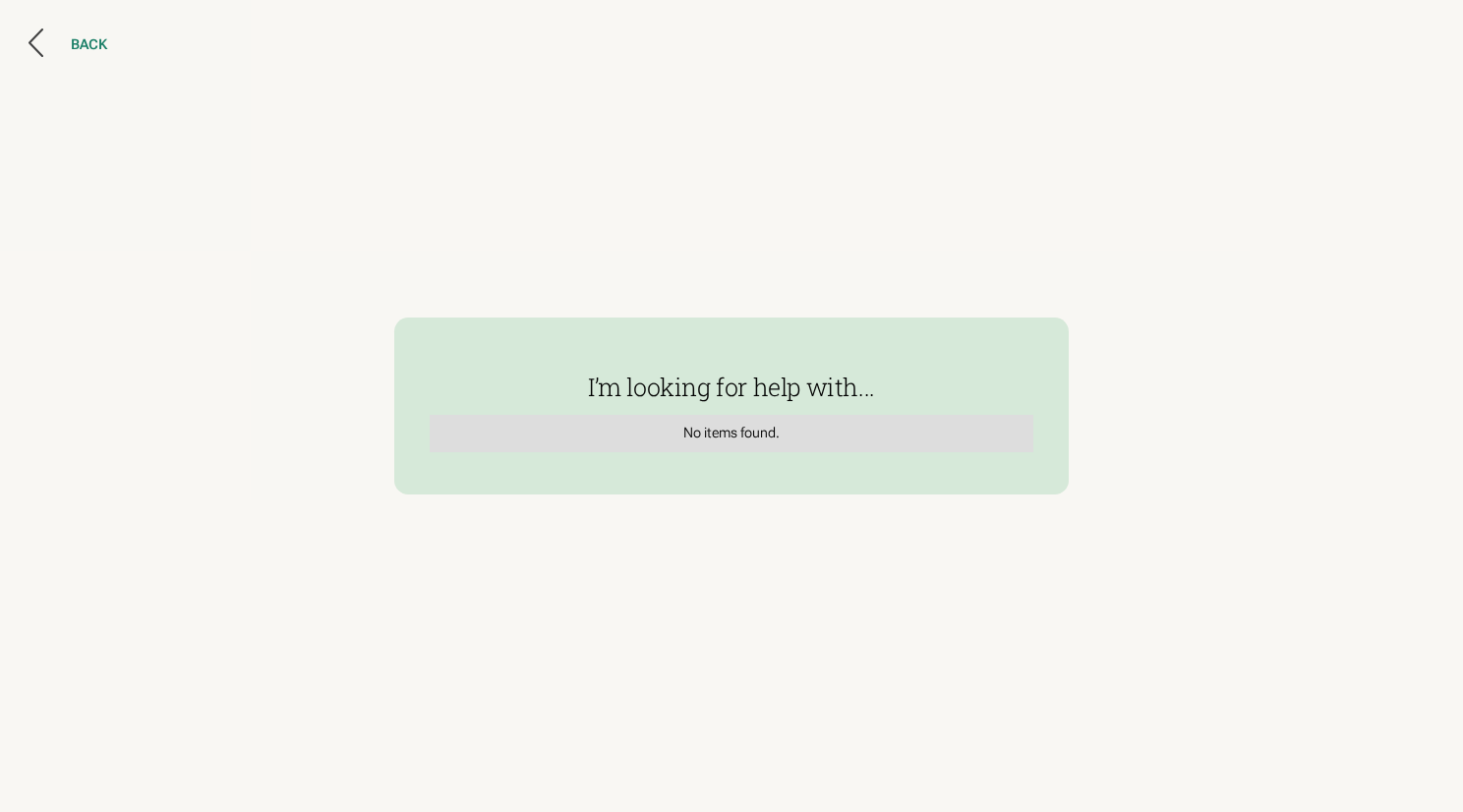 click at bounding box center [50, 45] 